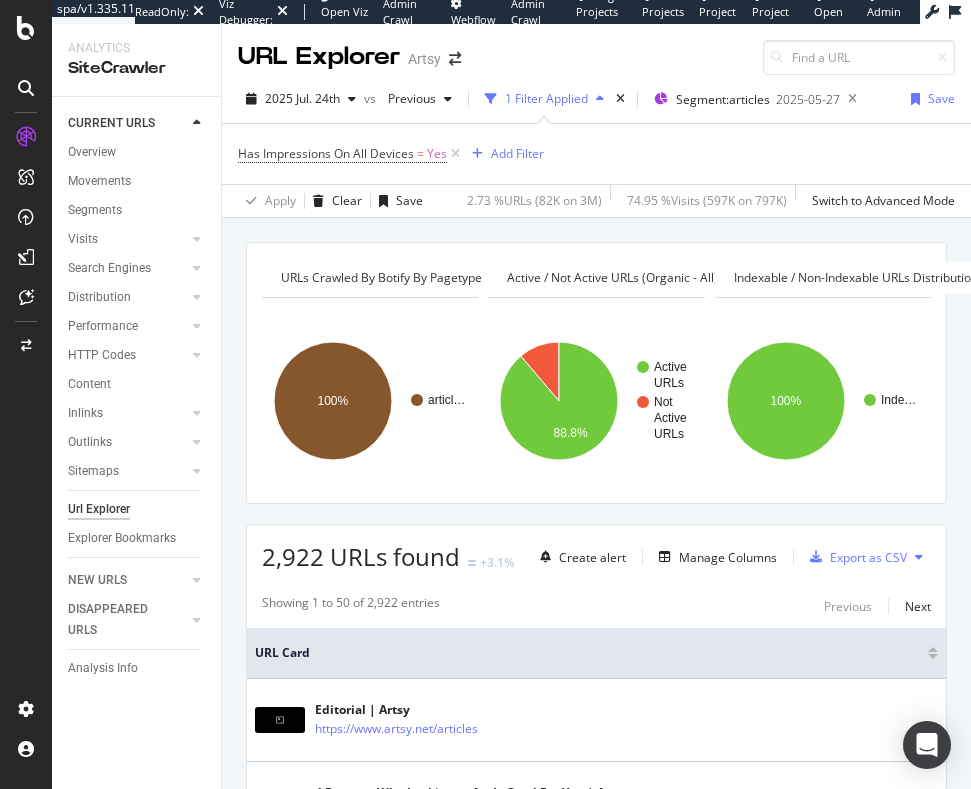 scroll, scrollTop: 0, scrollLeft: 0, axis: both 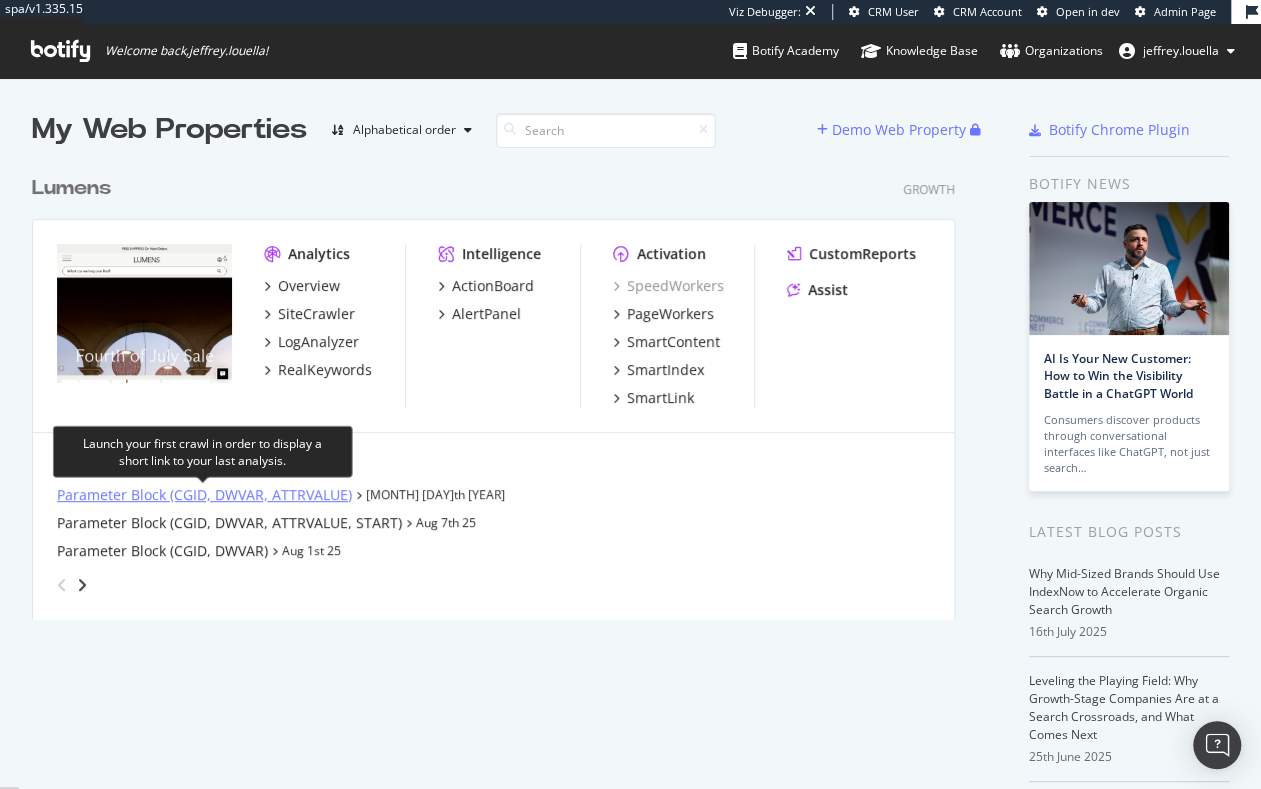 click on "Parameter Block (CGID, DWVAR, ATTRVALUE)" at bounding box center [204, 495] 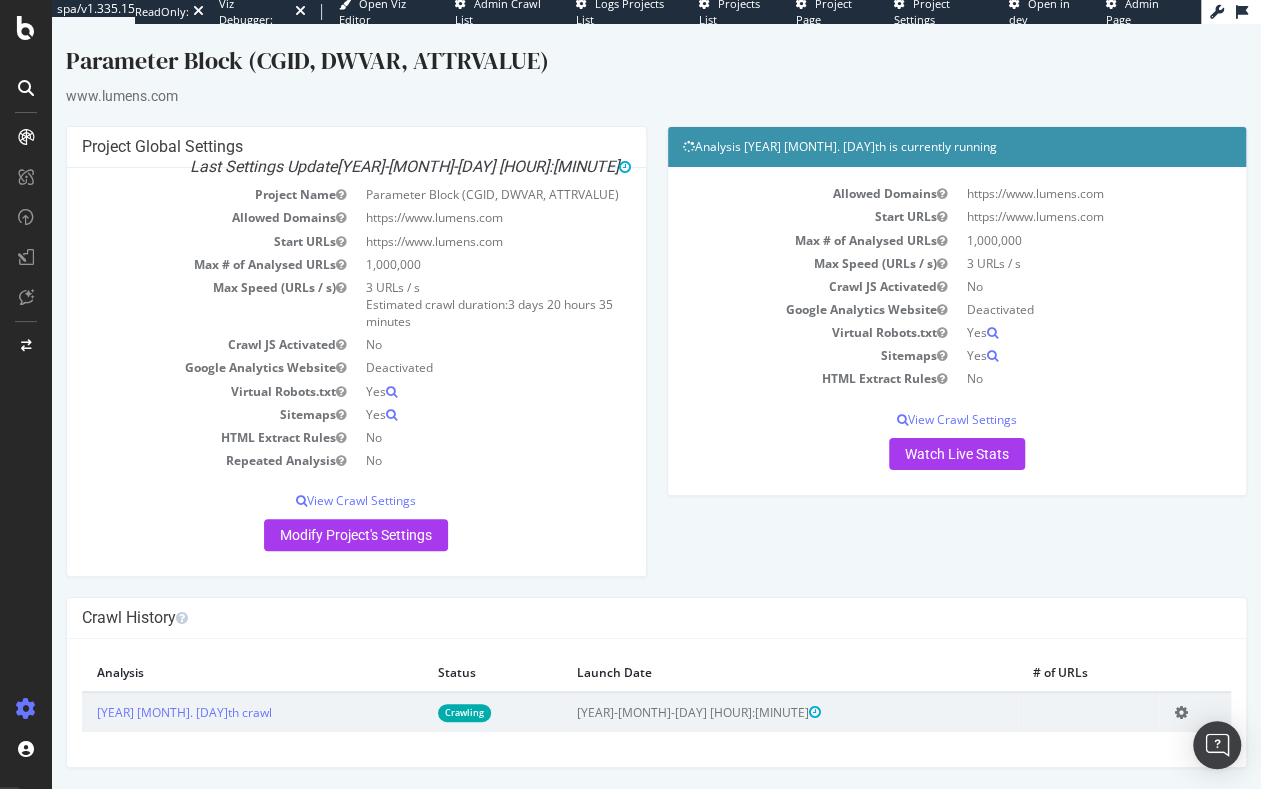 scroll, scrollTop: 0, scrollLeft: 0, axis: both 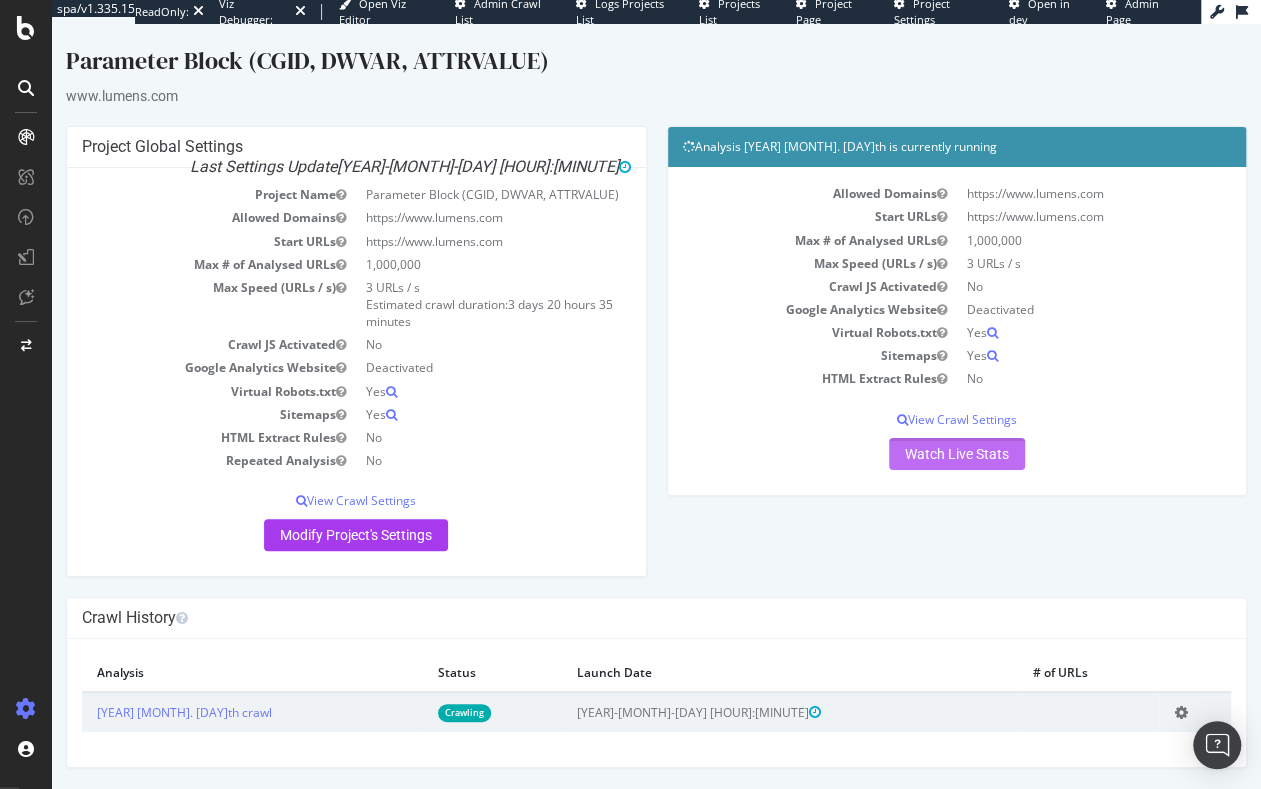 click on "Watch Live Stats" at bounding box center (957, 454) 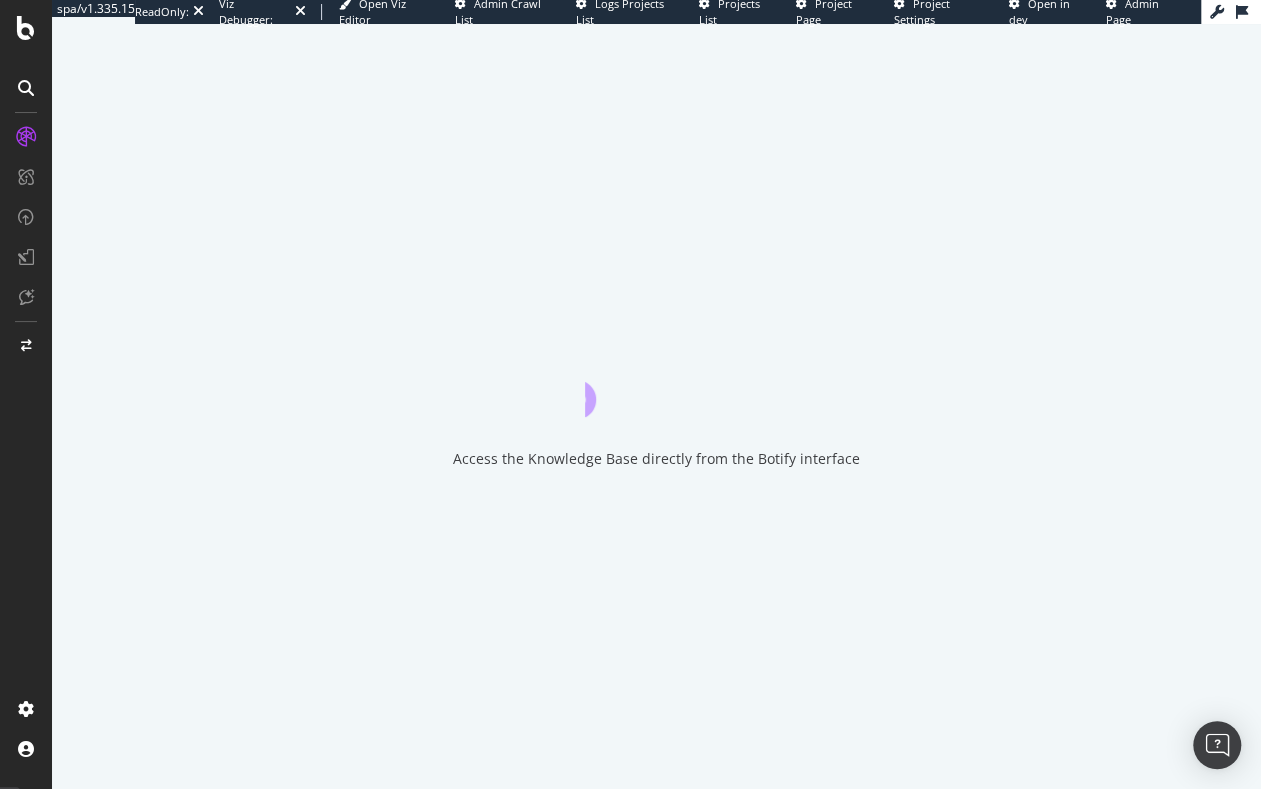 scroll, scrollTop: 0, scrollLeft: 0, axis: both 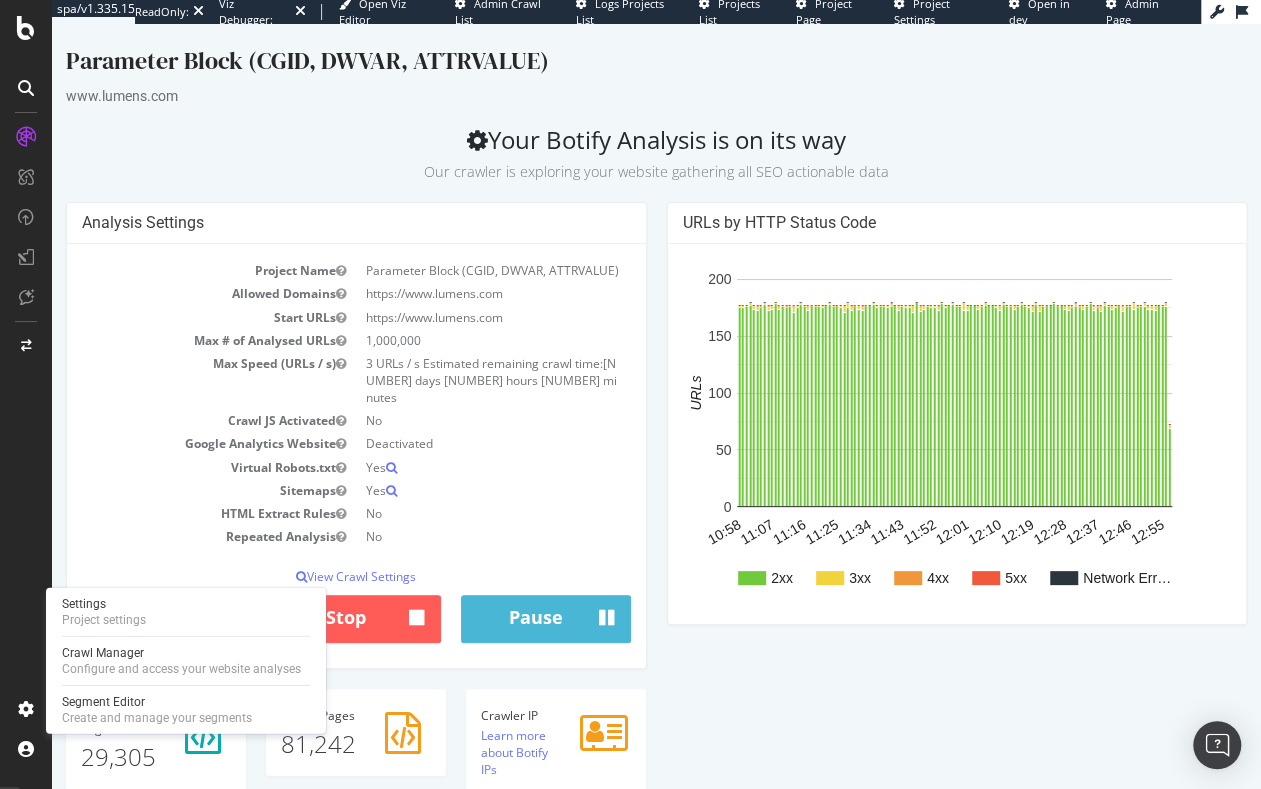 click on "Parameter Block (CGID, DWVAR, ATTRVALUE)" at bounding box center [656, 65] 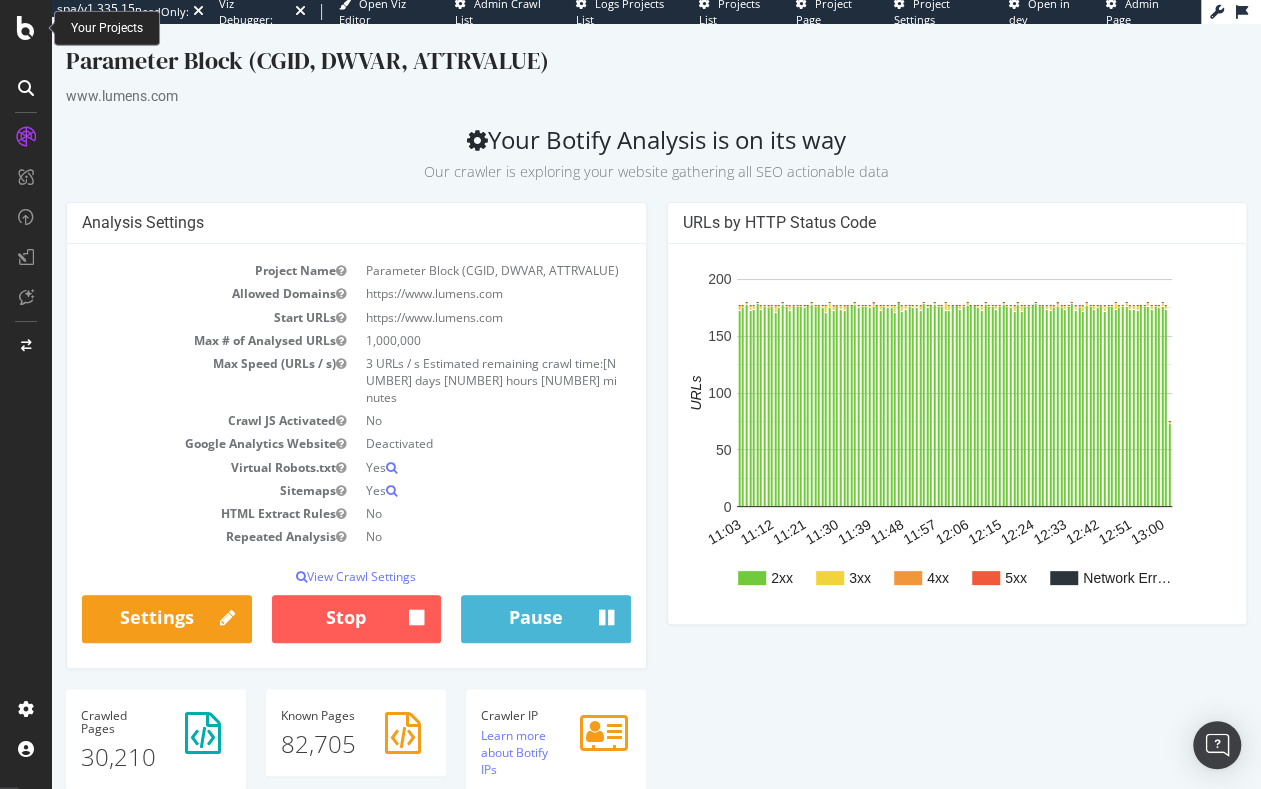 click at bounding box center (26, 28) 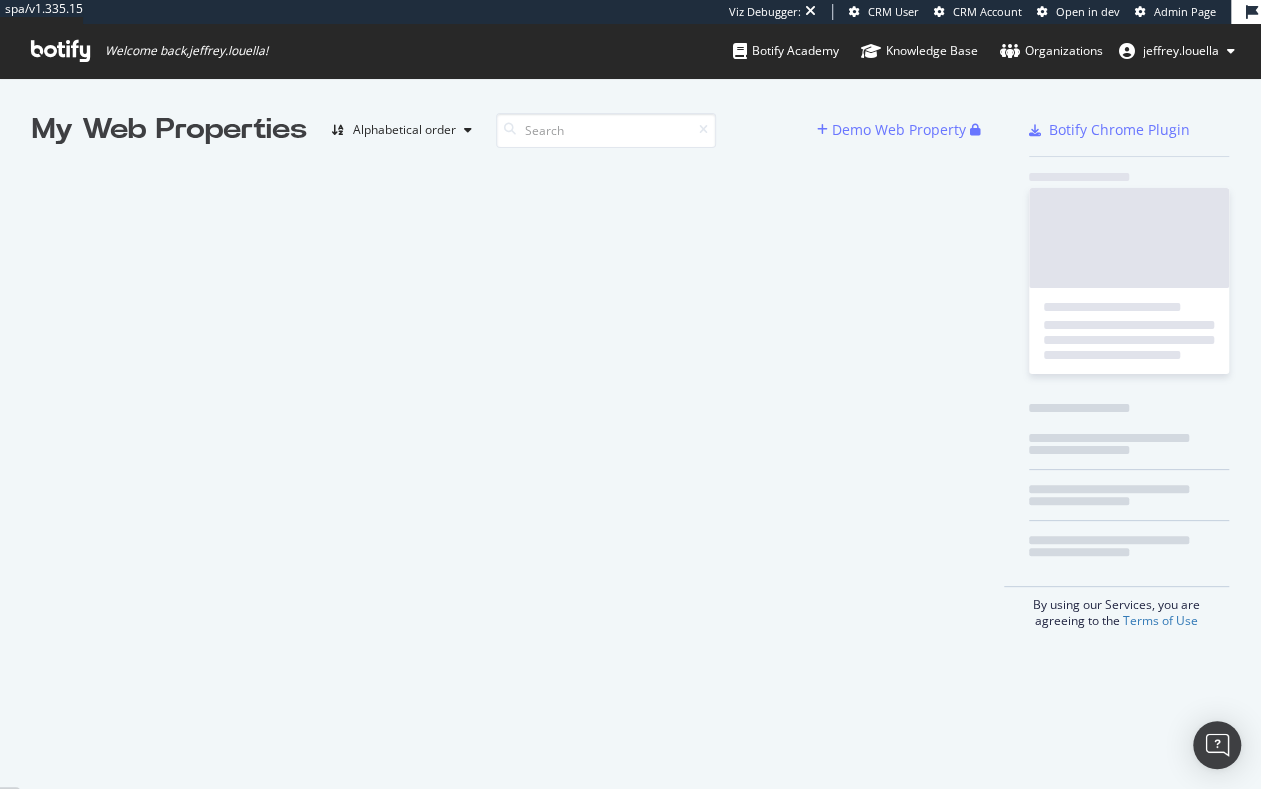 scroll, scrollTop: 10, scrollLeft: 11, axis: both 